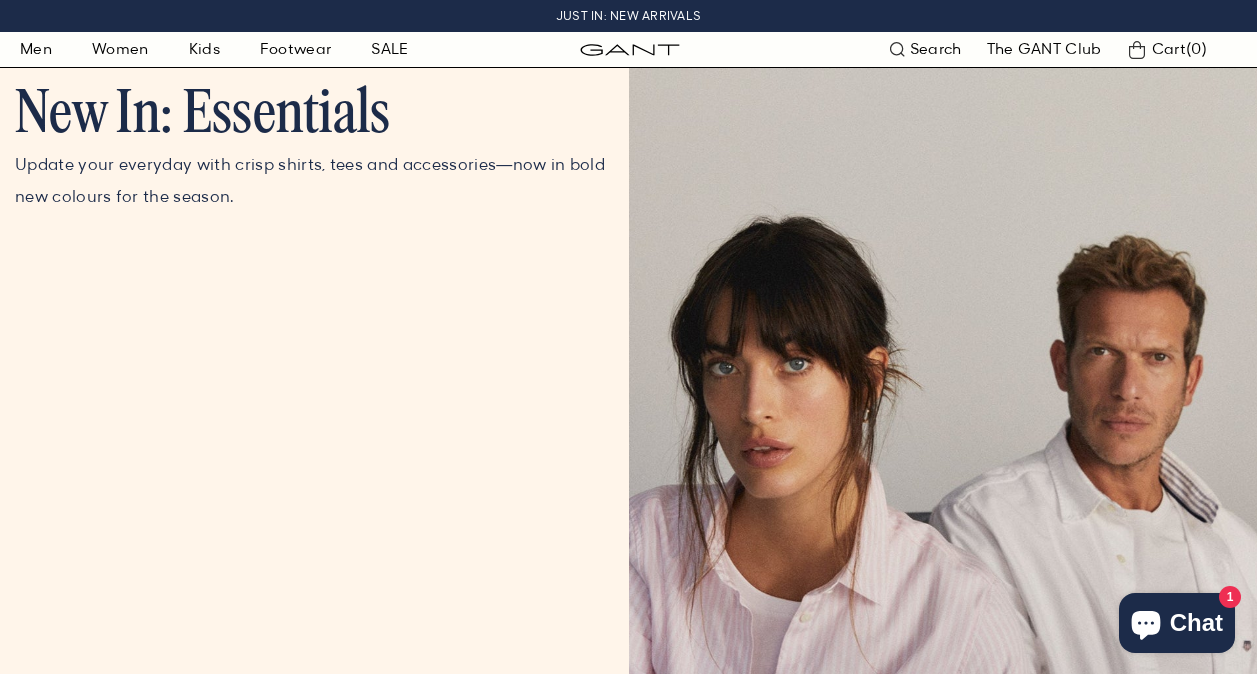 scroll, scrollTop: 0, scrollLeft: 0, axis: both 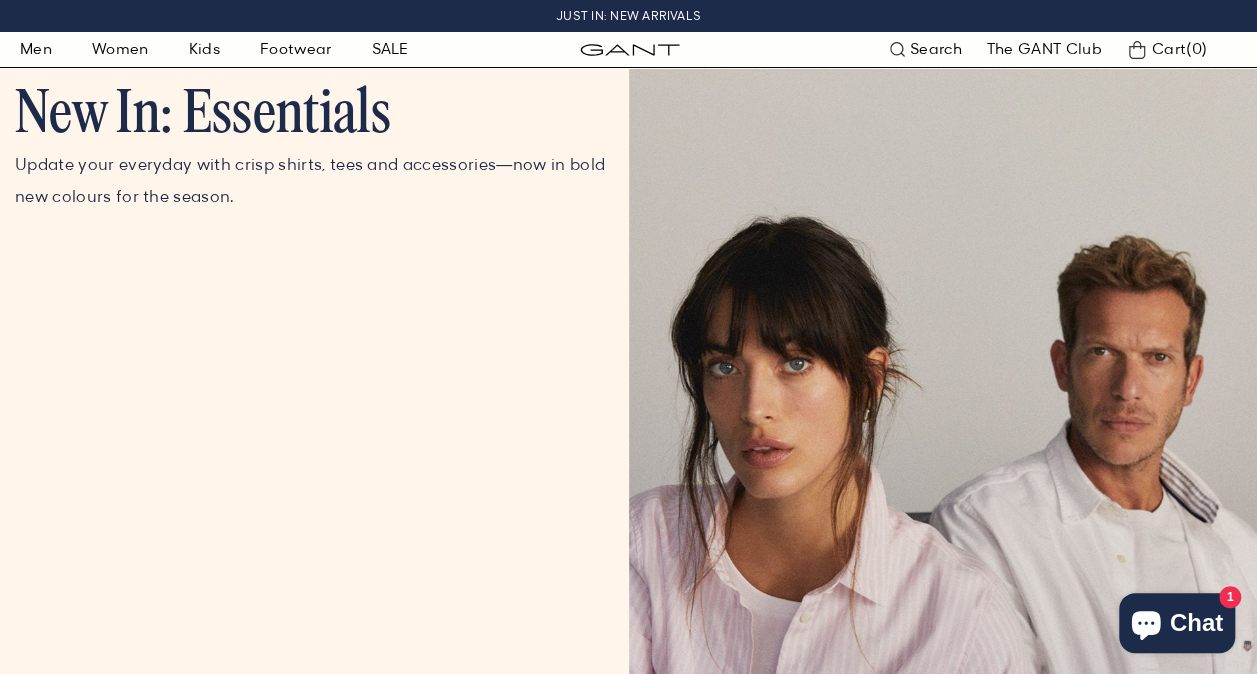 click on "Search" at bounding box center [936, 49] 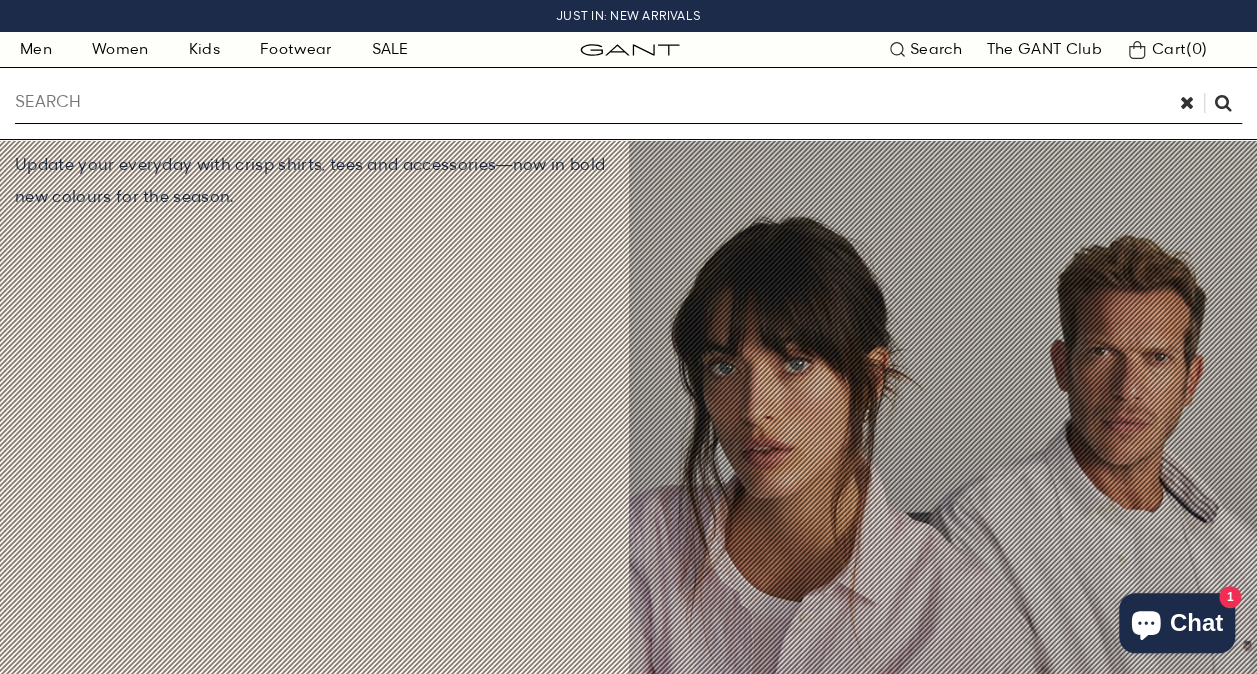 click at bounding box center (628, 104) 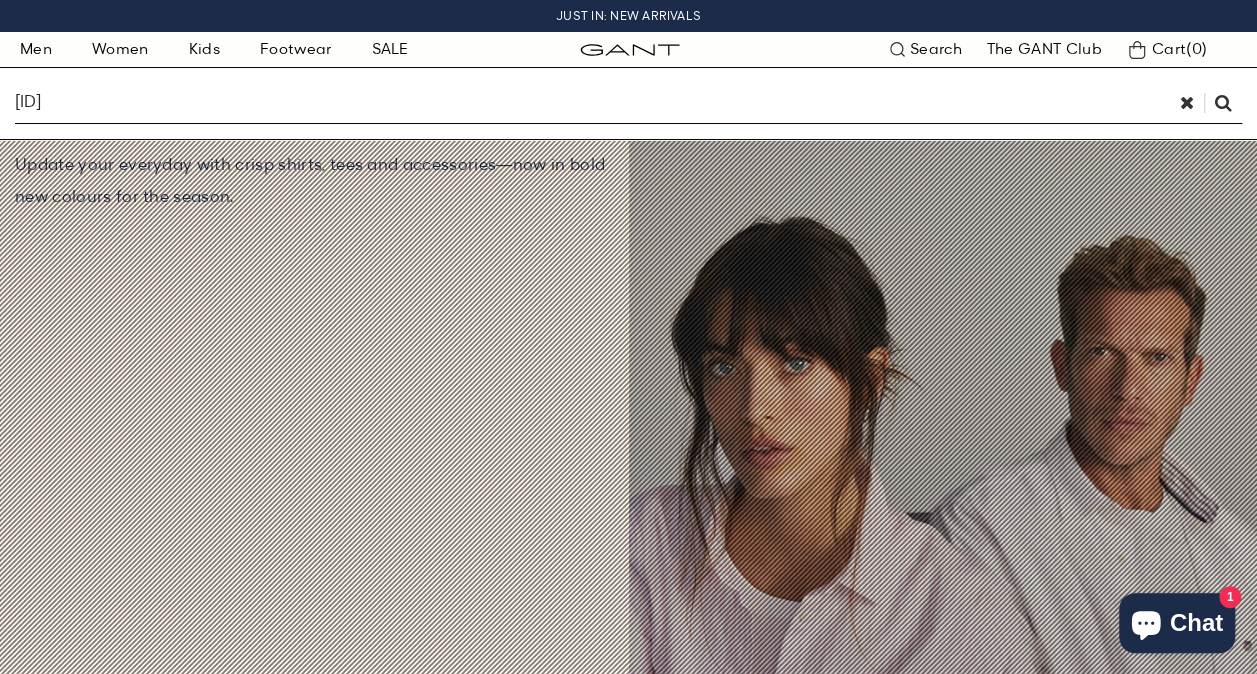 type on "[ID]" 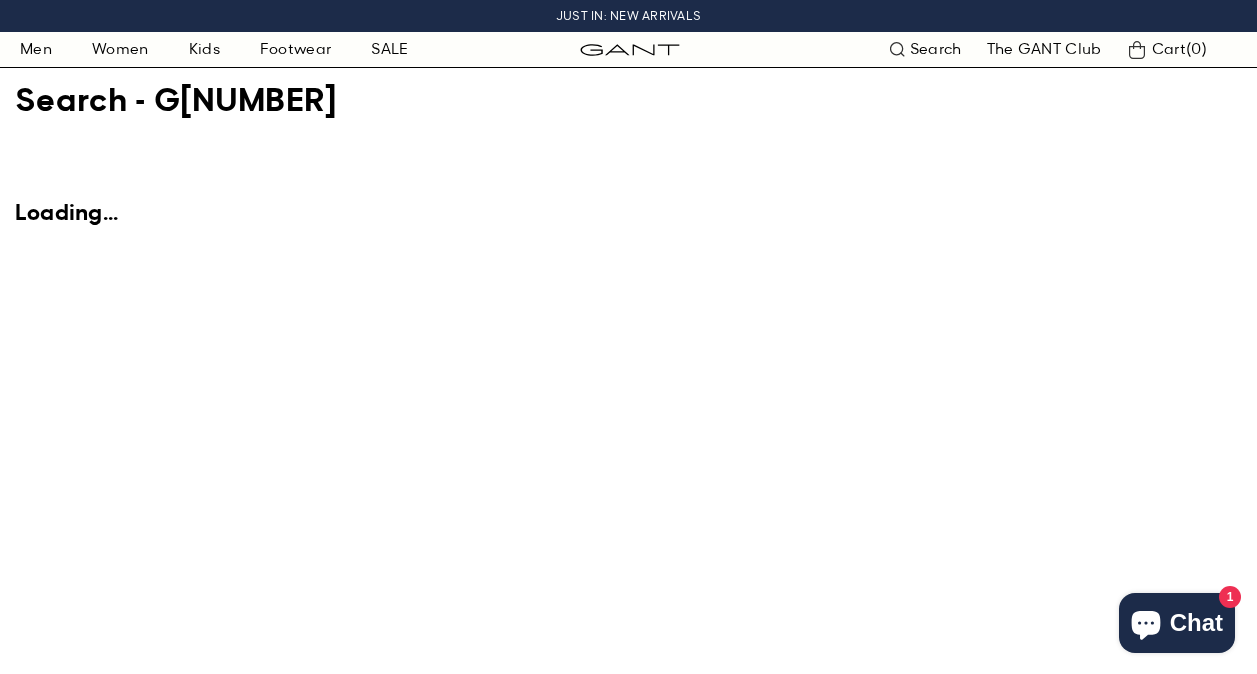 scroll, scrollTop: 0, scrollLeft: 0, axis: both 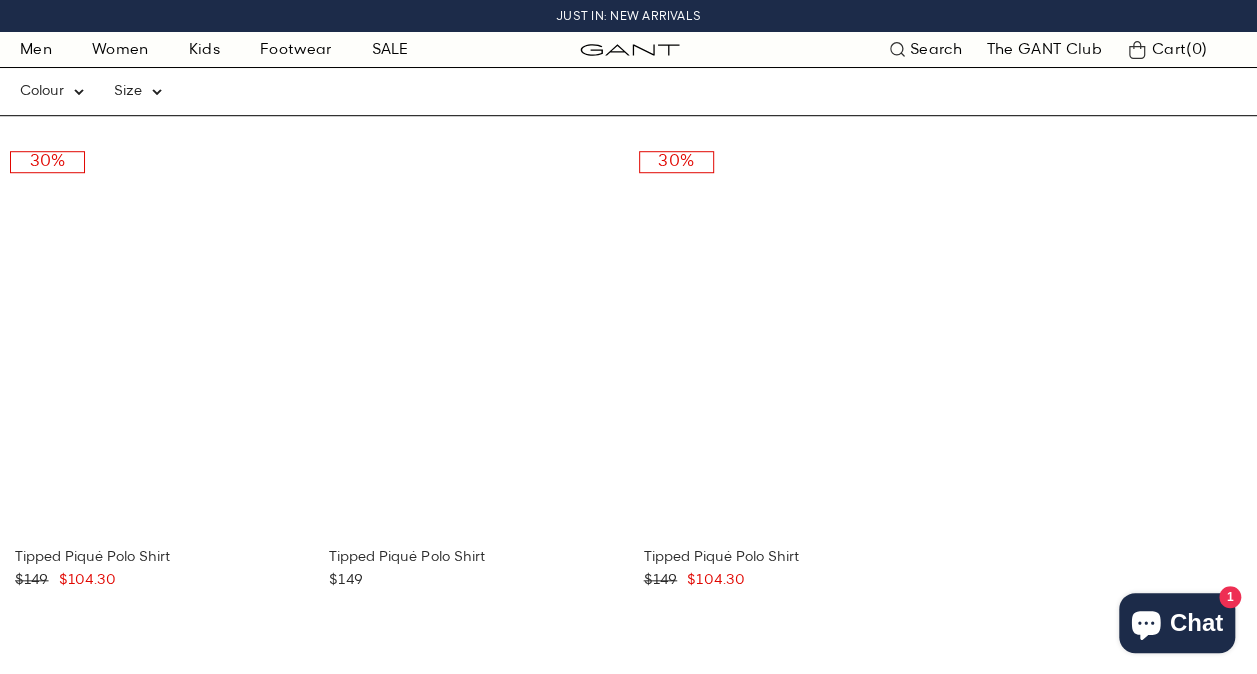 click on "Search" at bounding box center (926, 49) 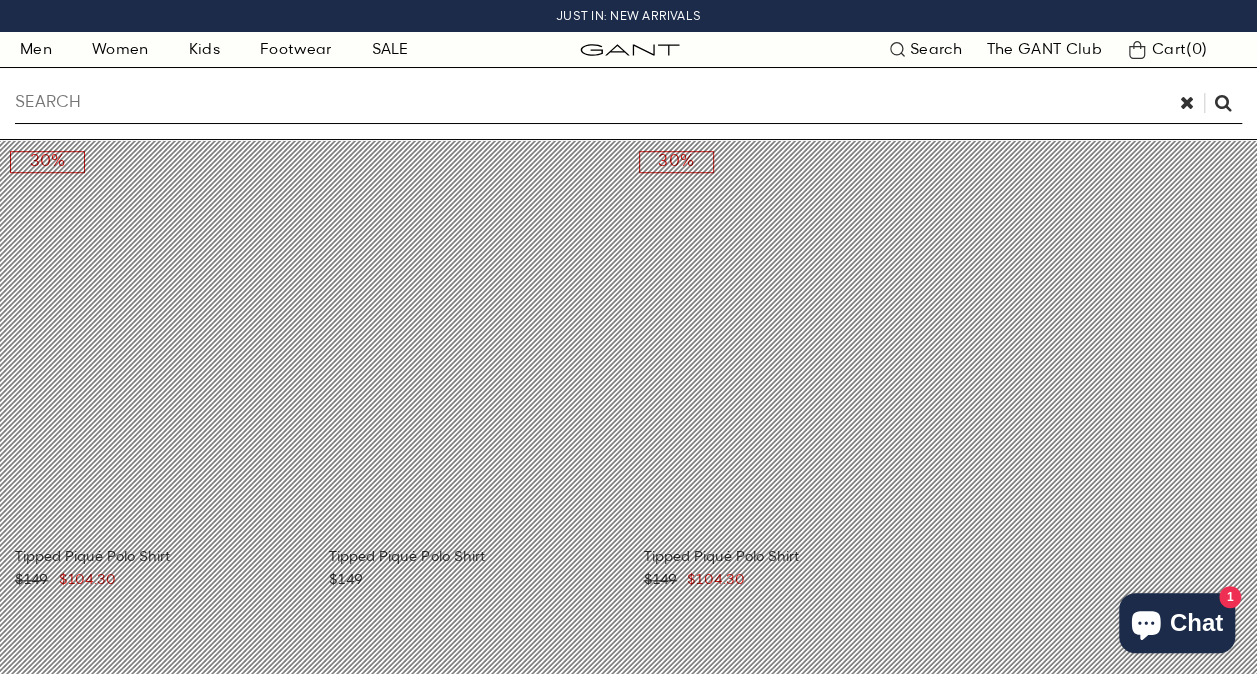 click at bounding box center (628, 103) 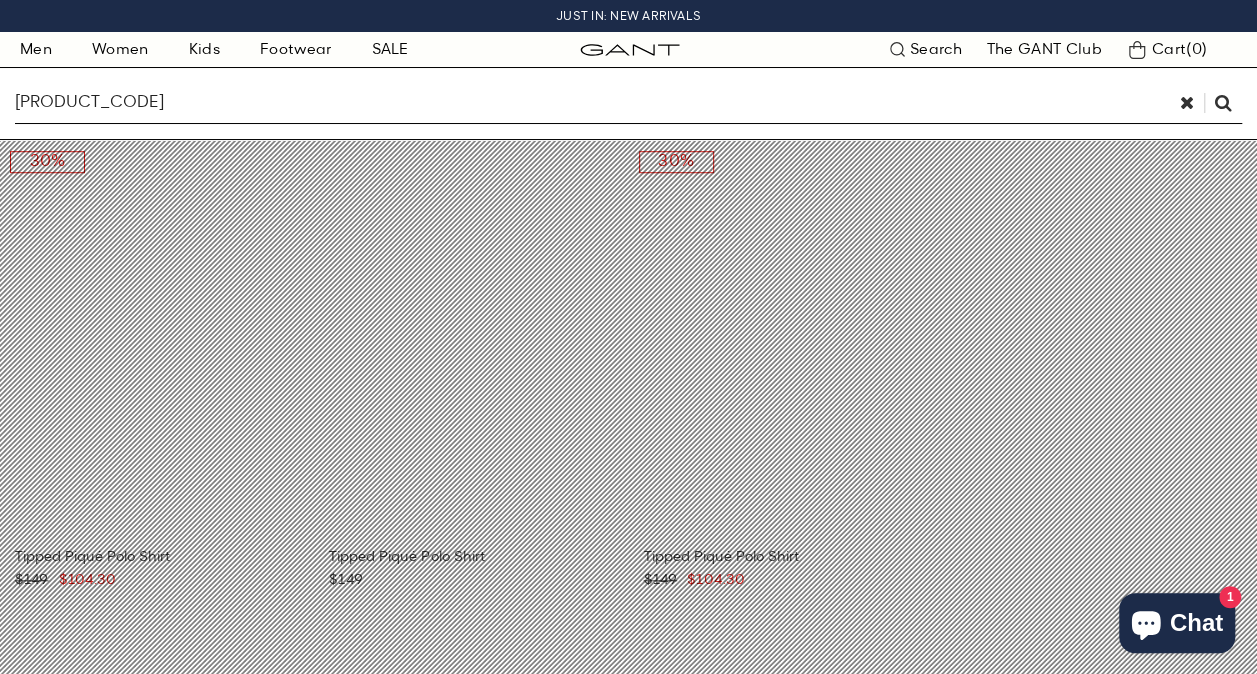 type on "G3240163" 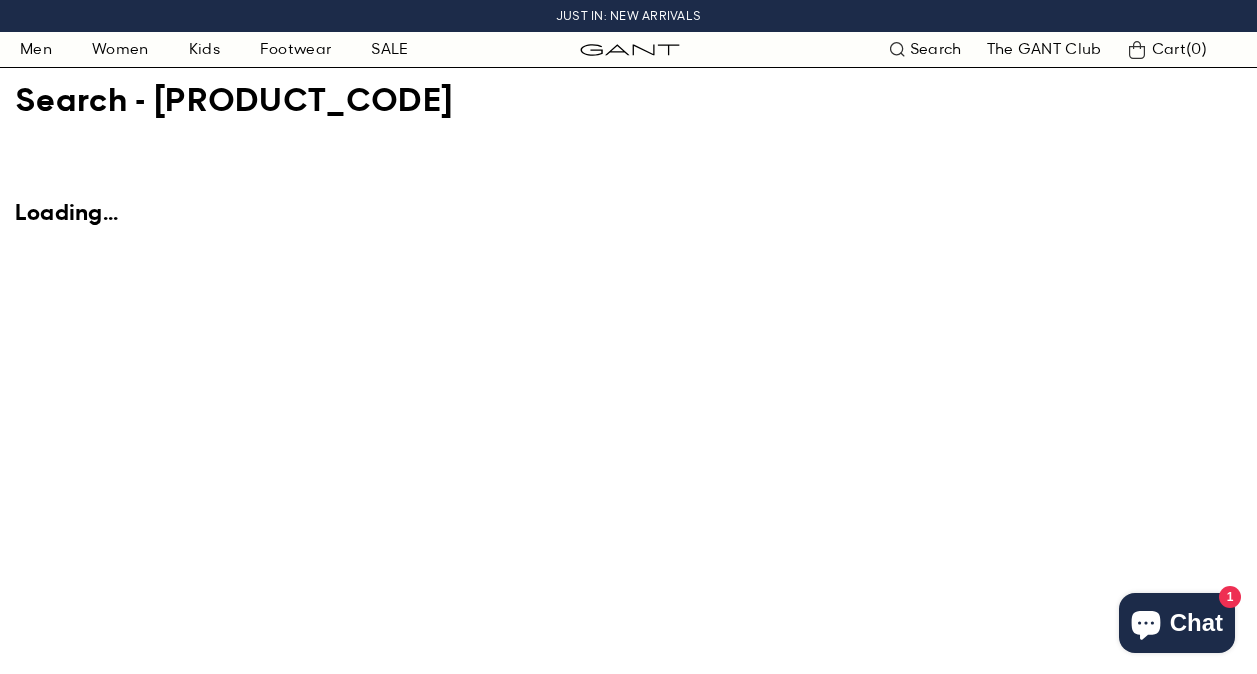 scroll, scrollTop: 0, scrollLeft: 0, axis: both 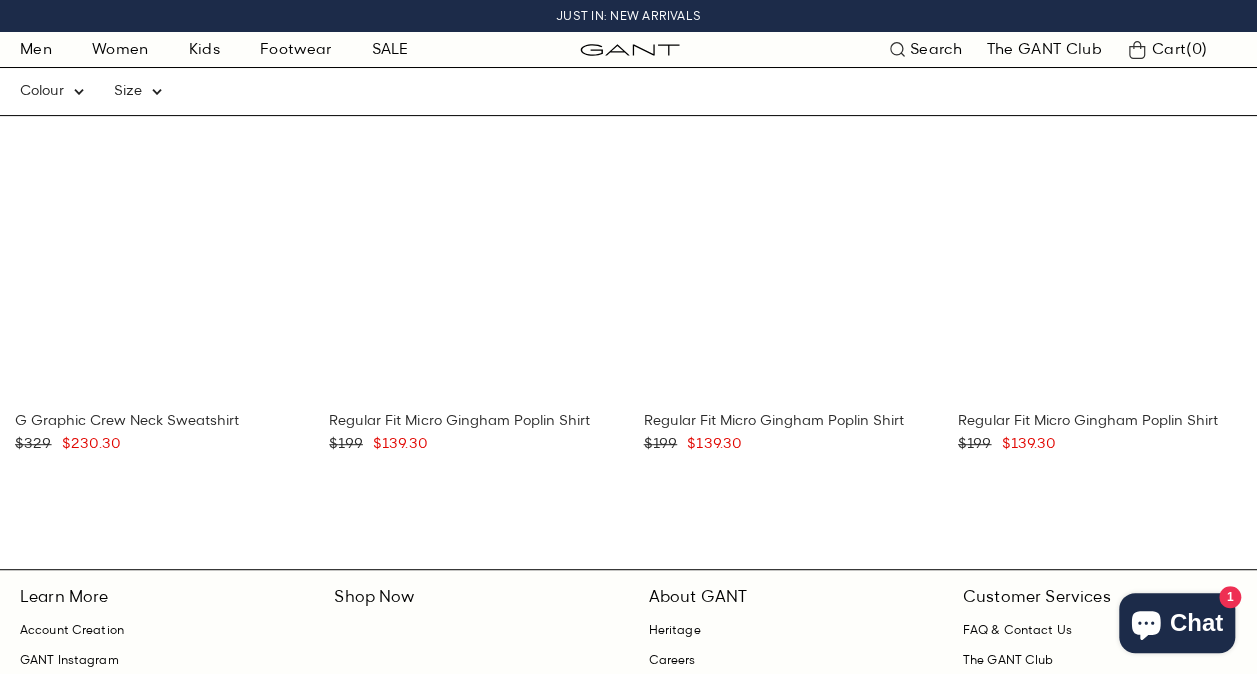 drag, startPoint x: 824, startPoint y: 673, endPoint x: 772, endPoint y: 603, distance: 87.20092 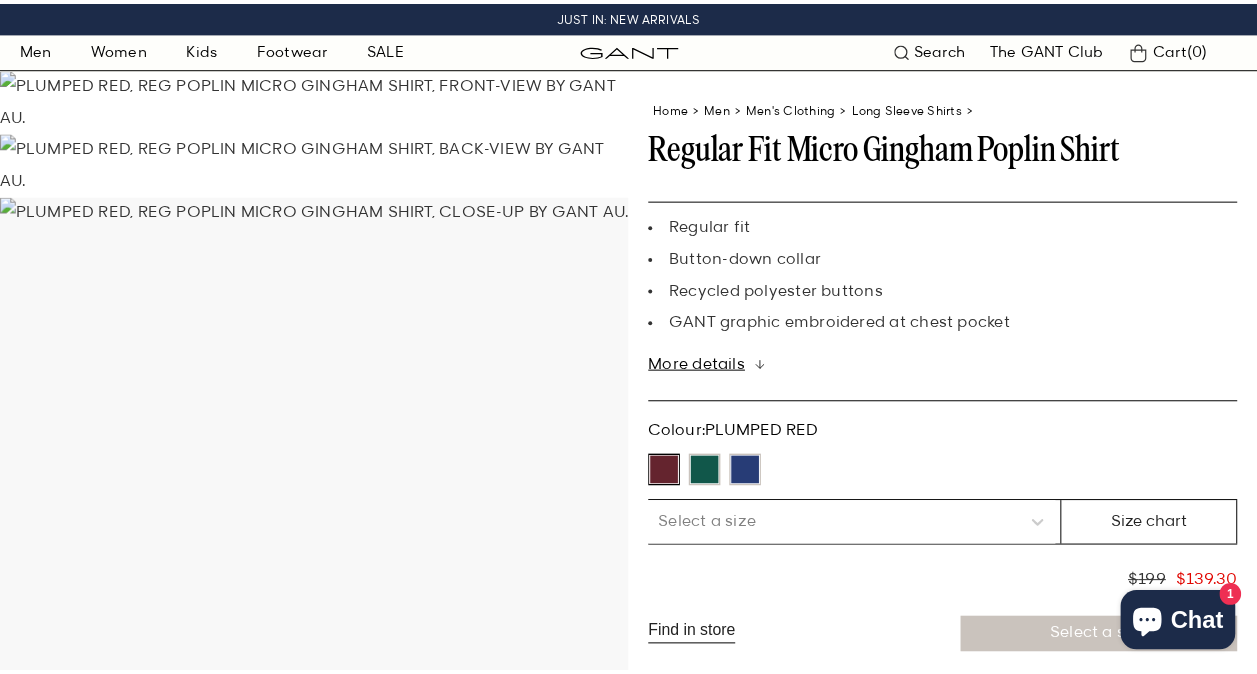 scroll, scrollTop: 0, scrollLeft: 0, axis: both 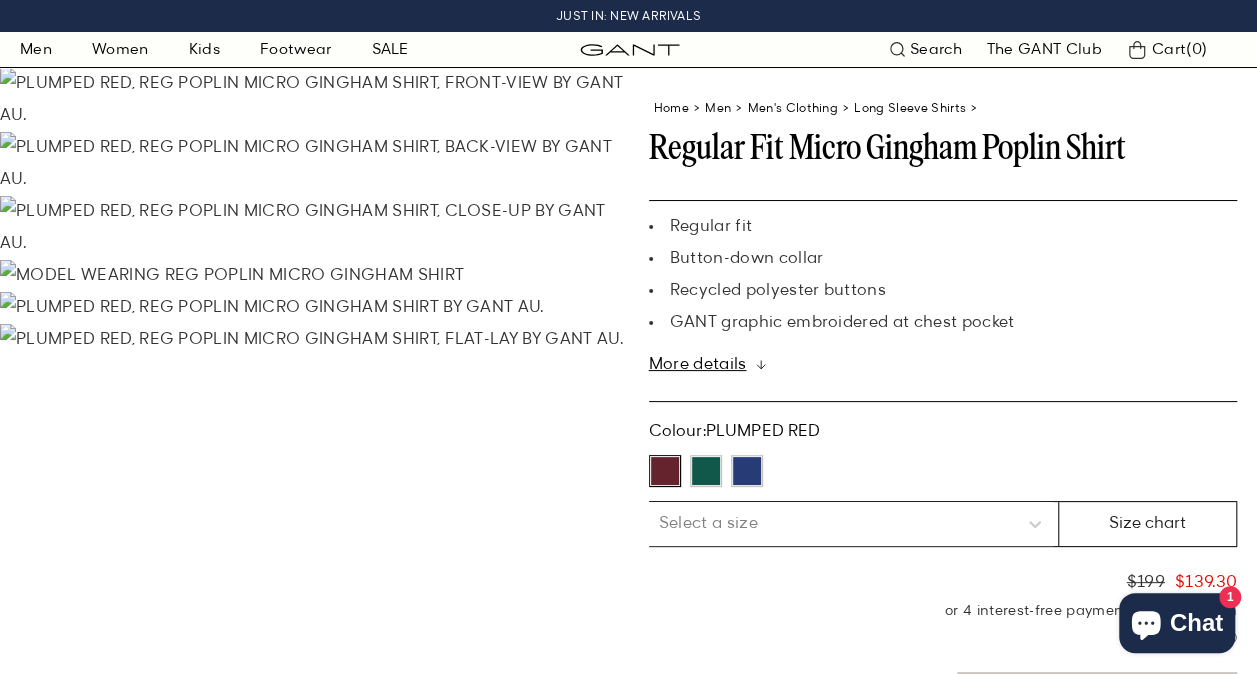 click at bounding box center (897, 49) 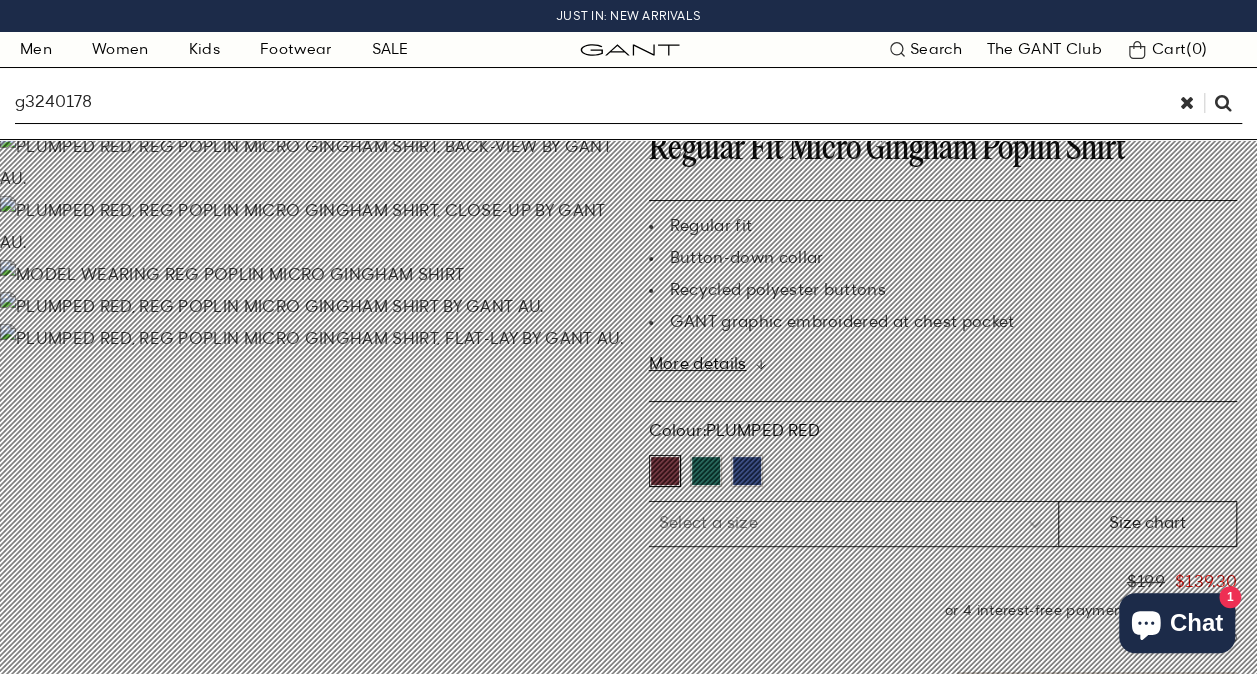 type on "g3240178" 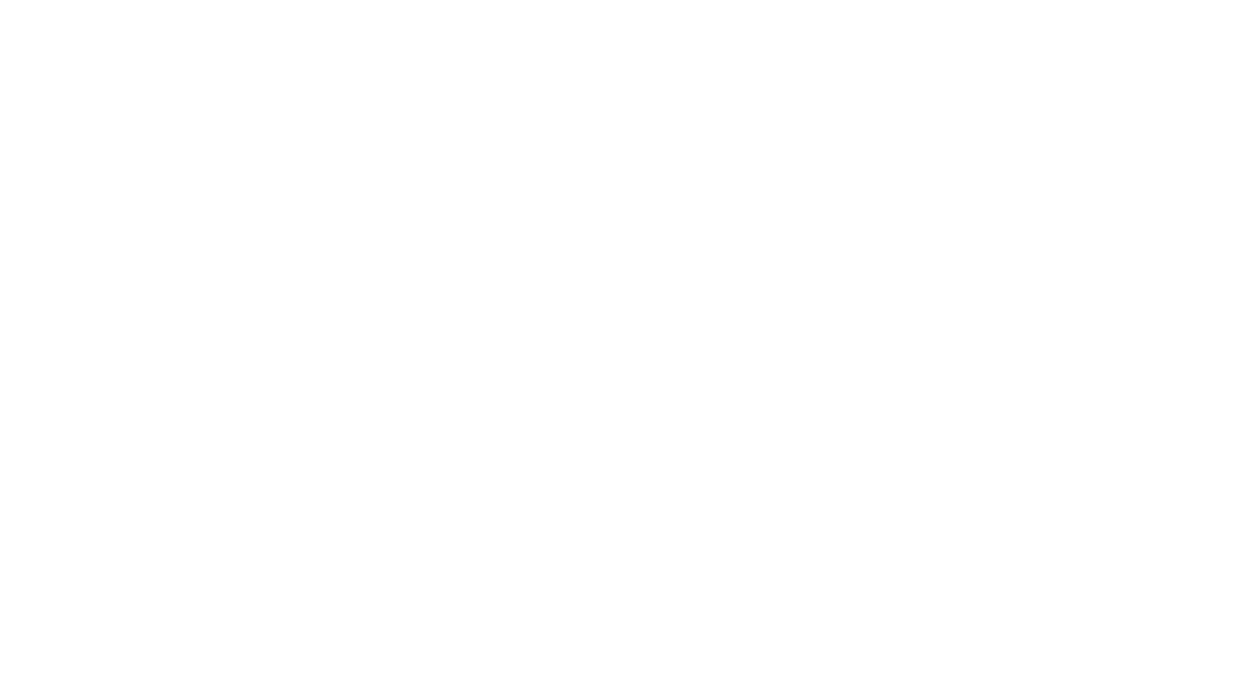 scroll, scrollTop: 0, scrollLeft: 0, axis: both 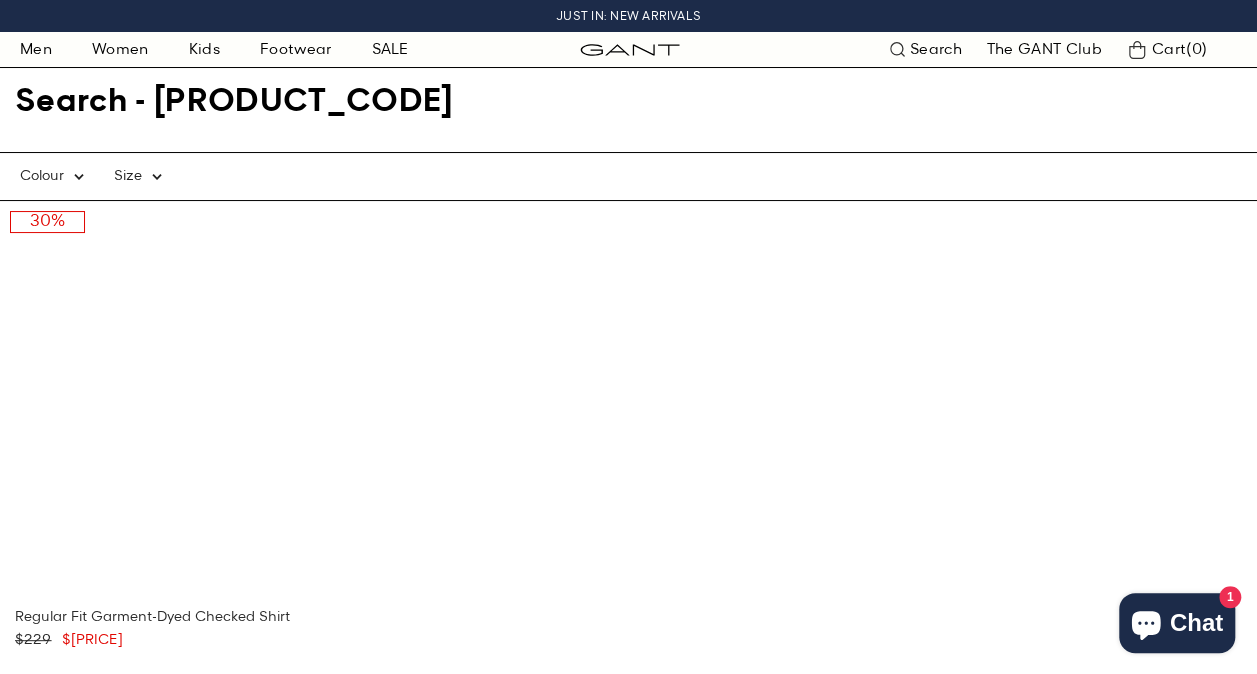 click on "Search" at bounding box center (926, 49) 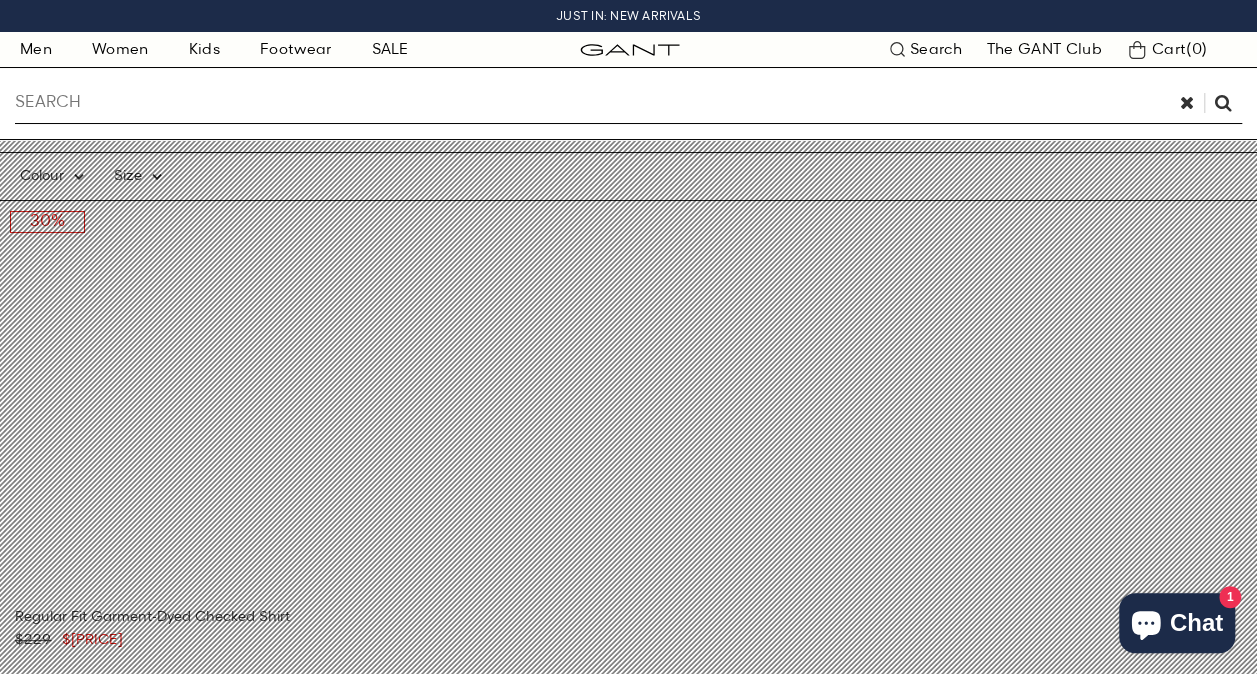 click at bounding box center (592, 103) 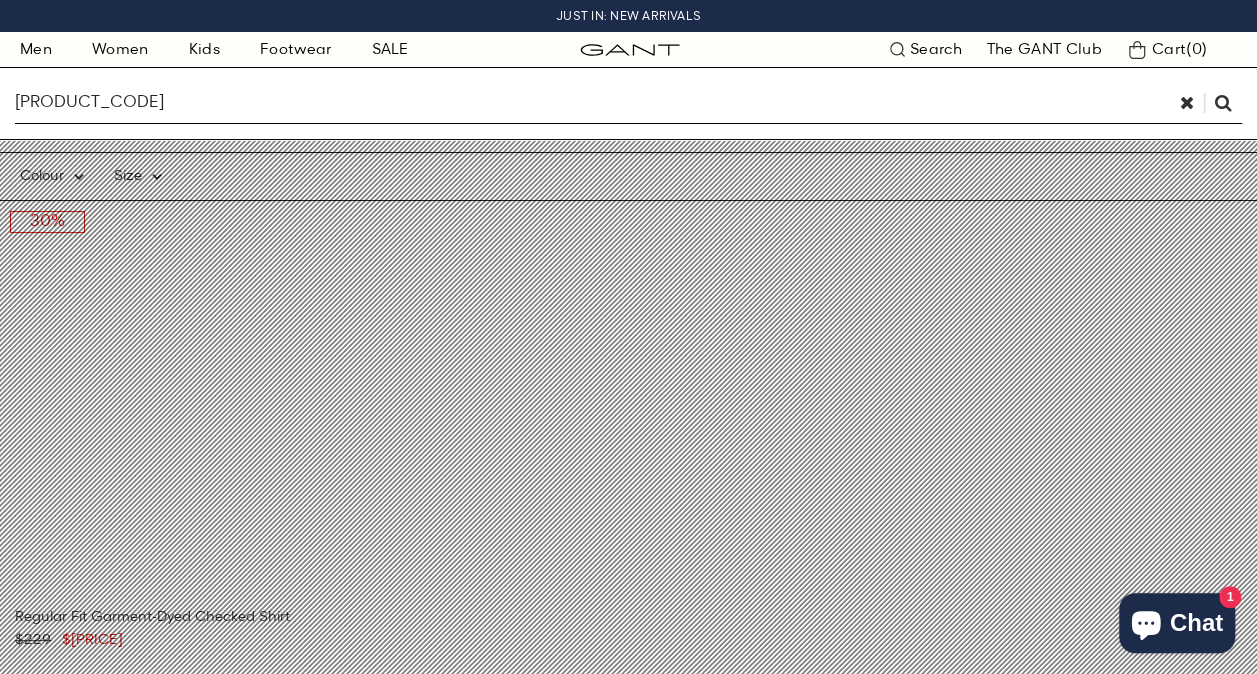type on "g3240255" 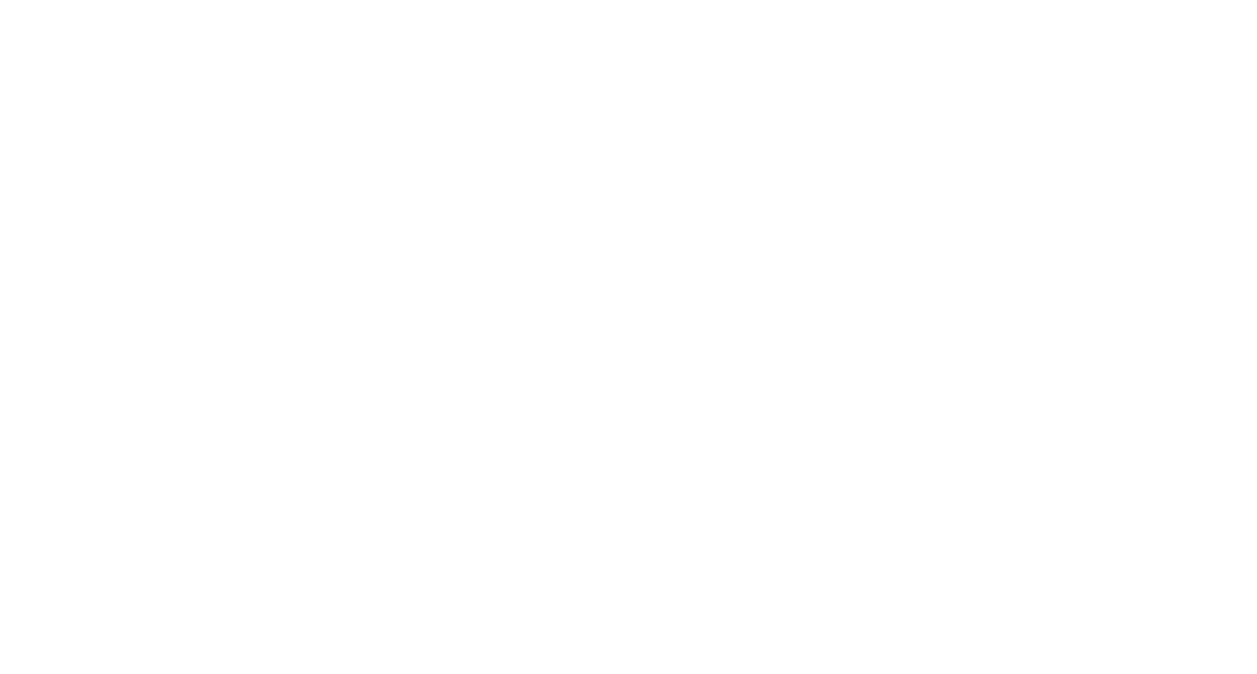 scroll, scrollTop: 0, scrollLeft: 0, axis: both 